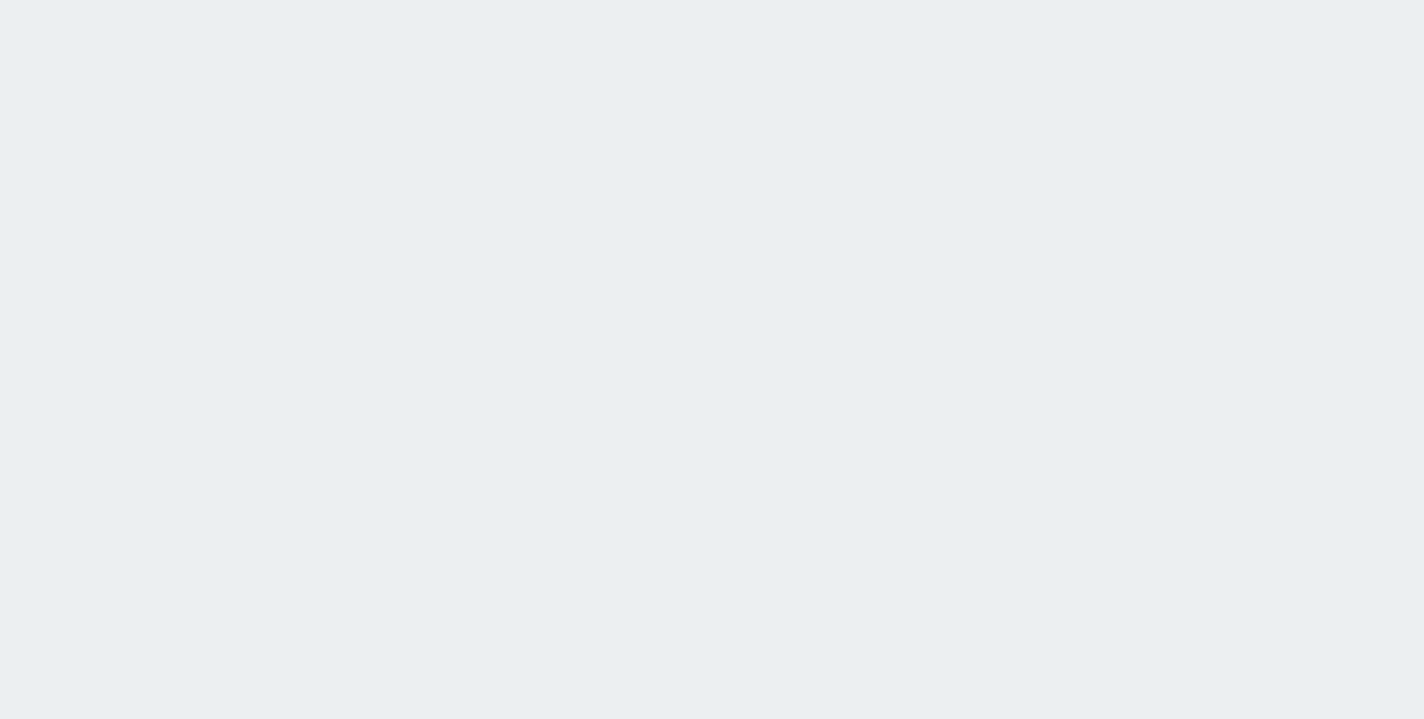 scroll, scrollTop: 0, scrollLeft: 0, axis: both 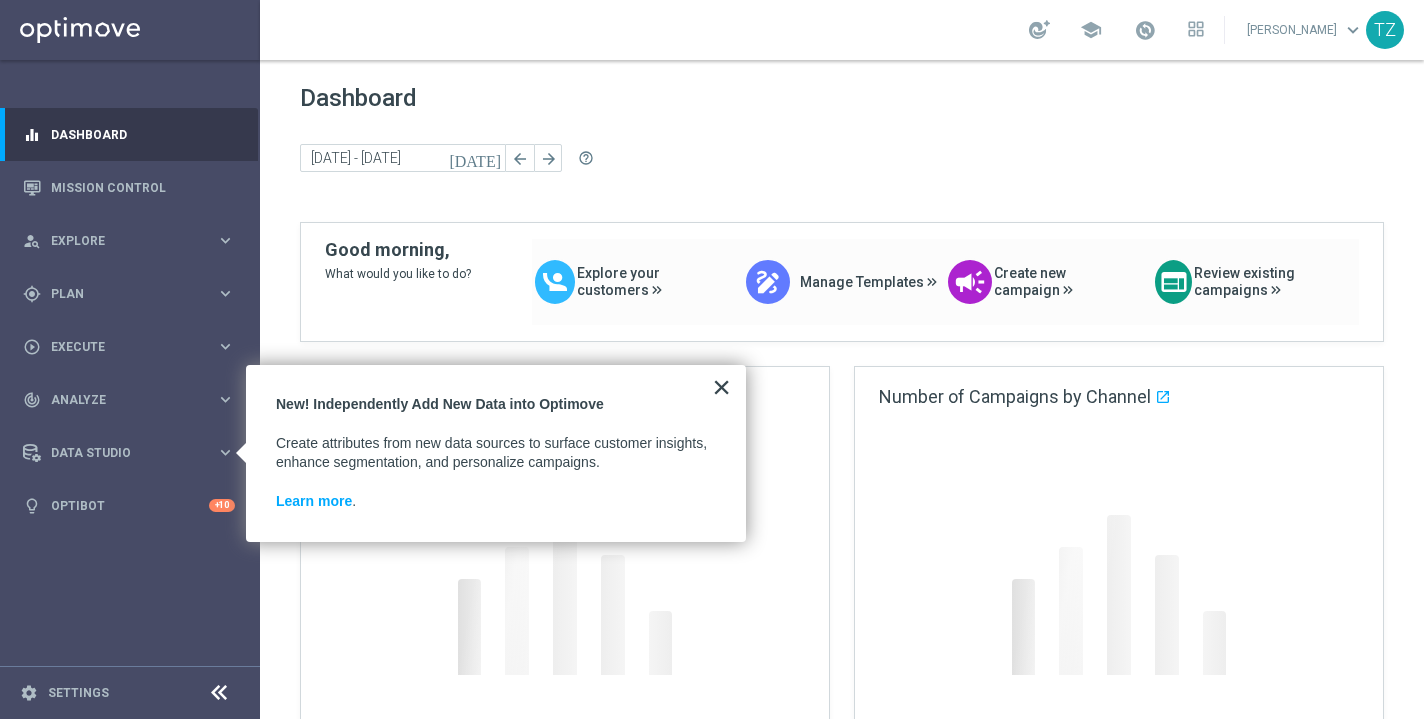 click on "×" at bounding box center [721, 387] 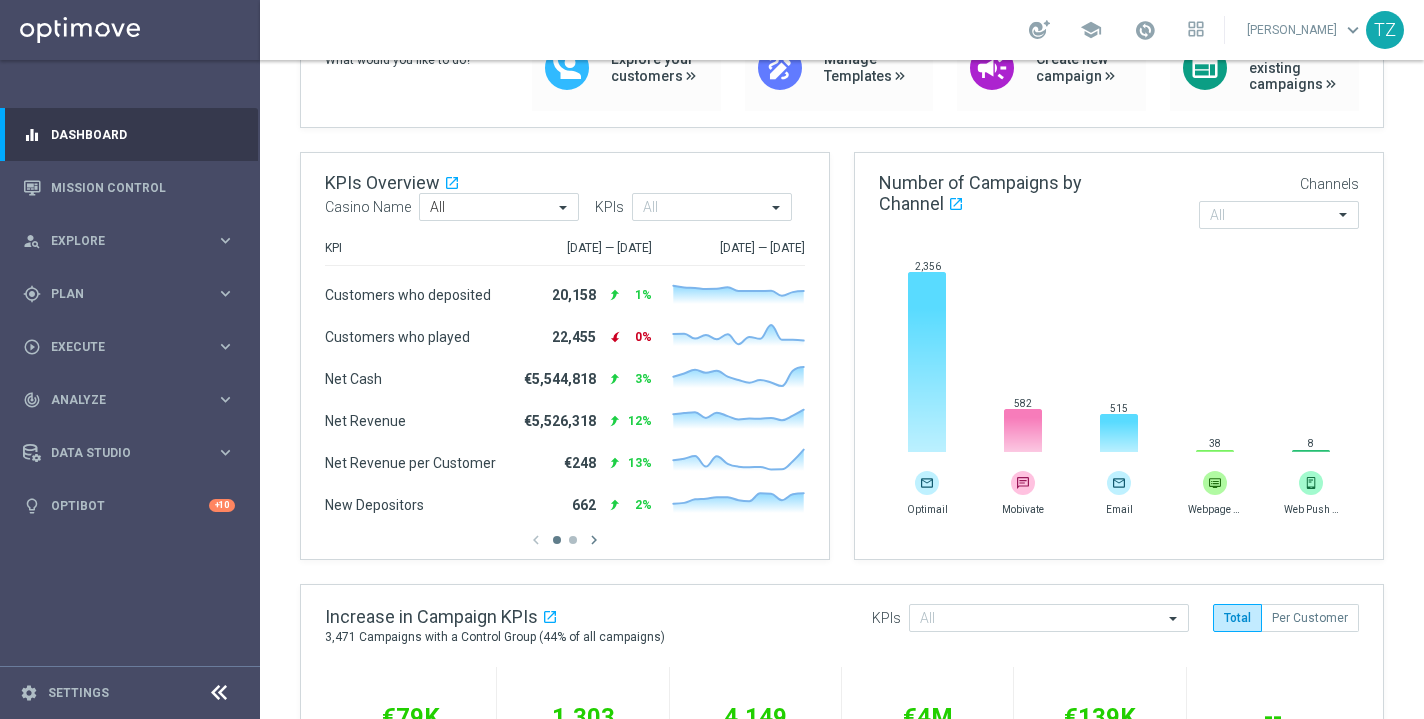 scroll, scrollTop: 0, scrollLeft: 0, axis: both 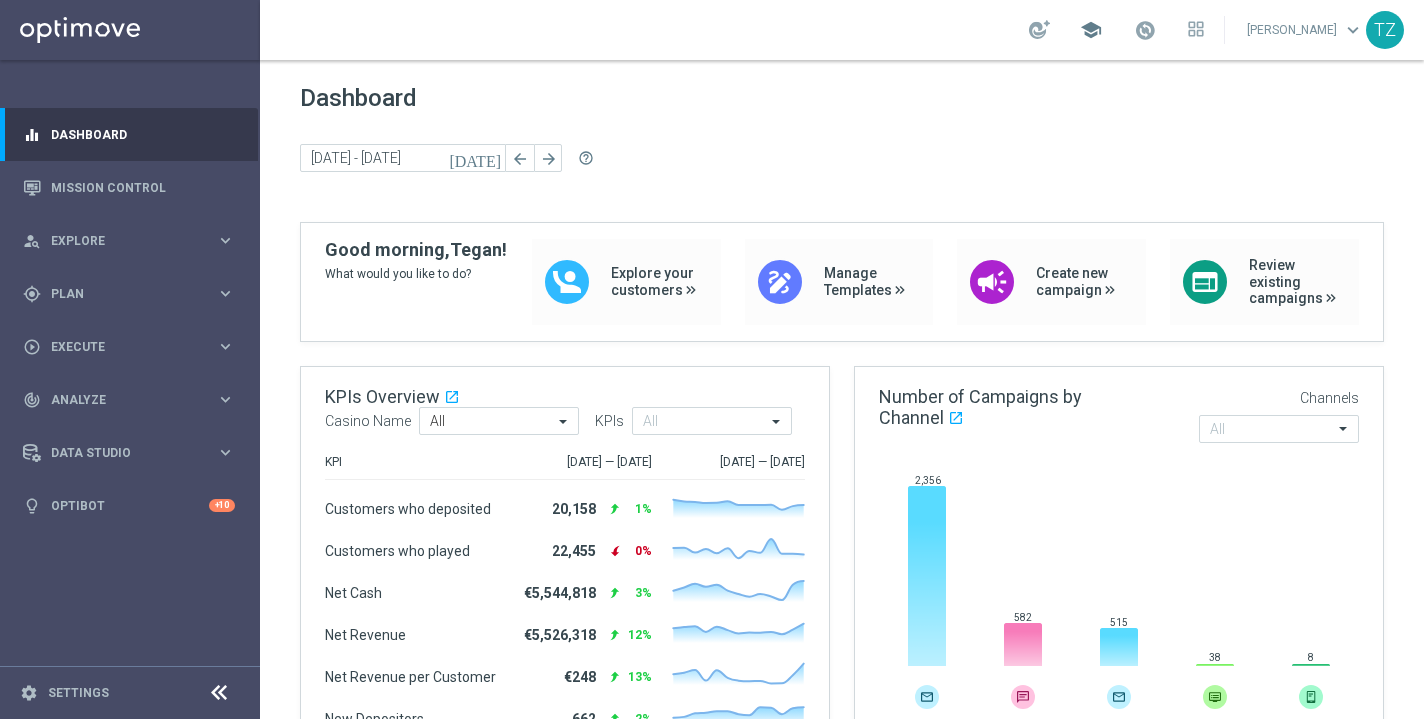 click on "school" at bounding box center (1091, 30) 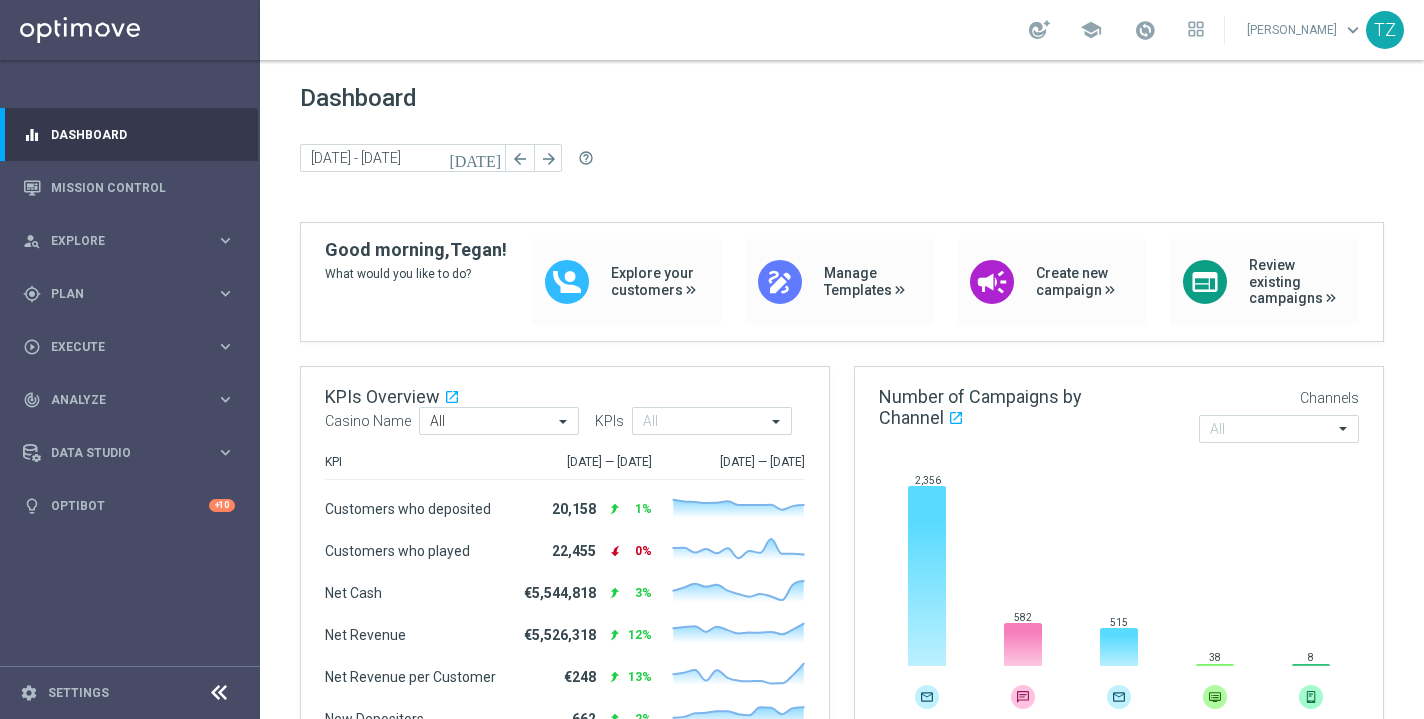 scroll, scrollTop: 0, scrollLeft: 0, axis: both 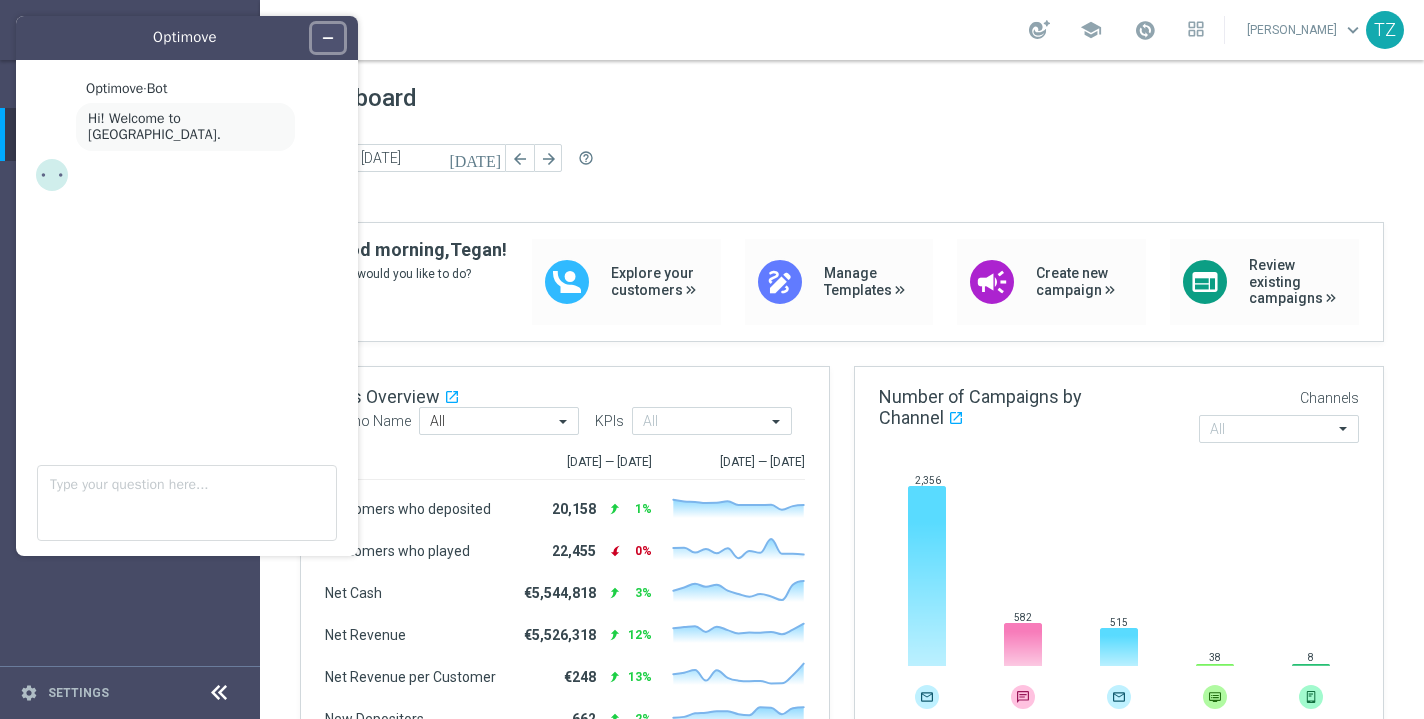 click 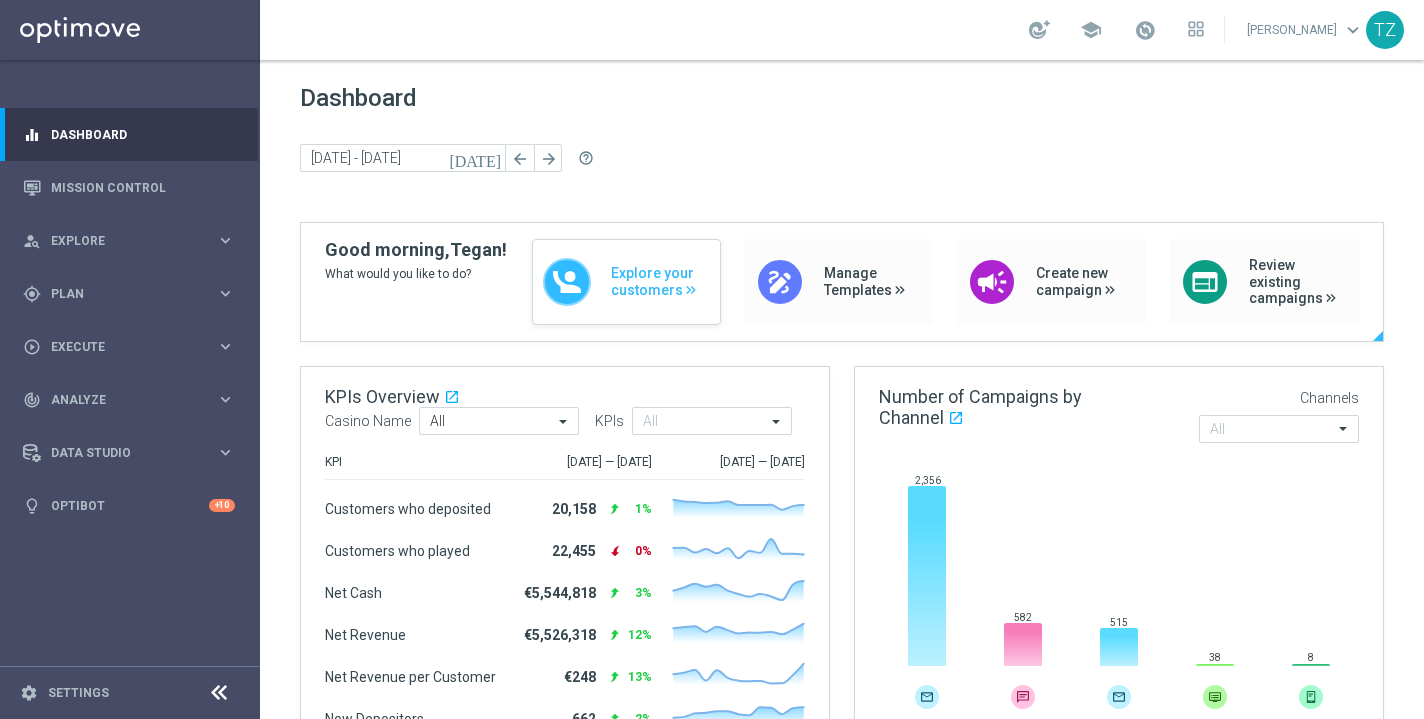 click on "Explore your customers" 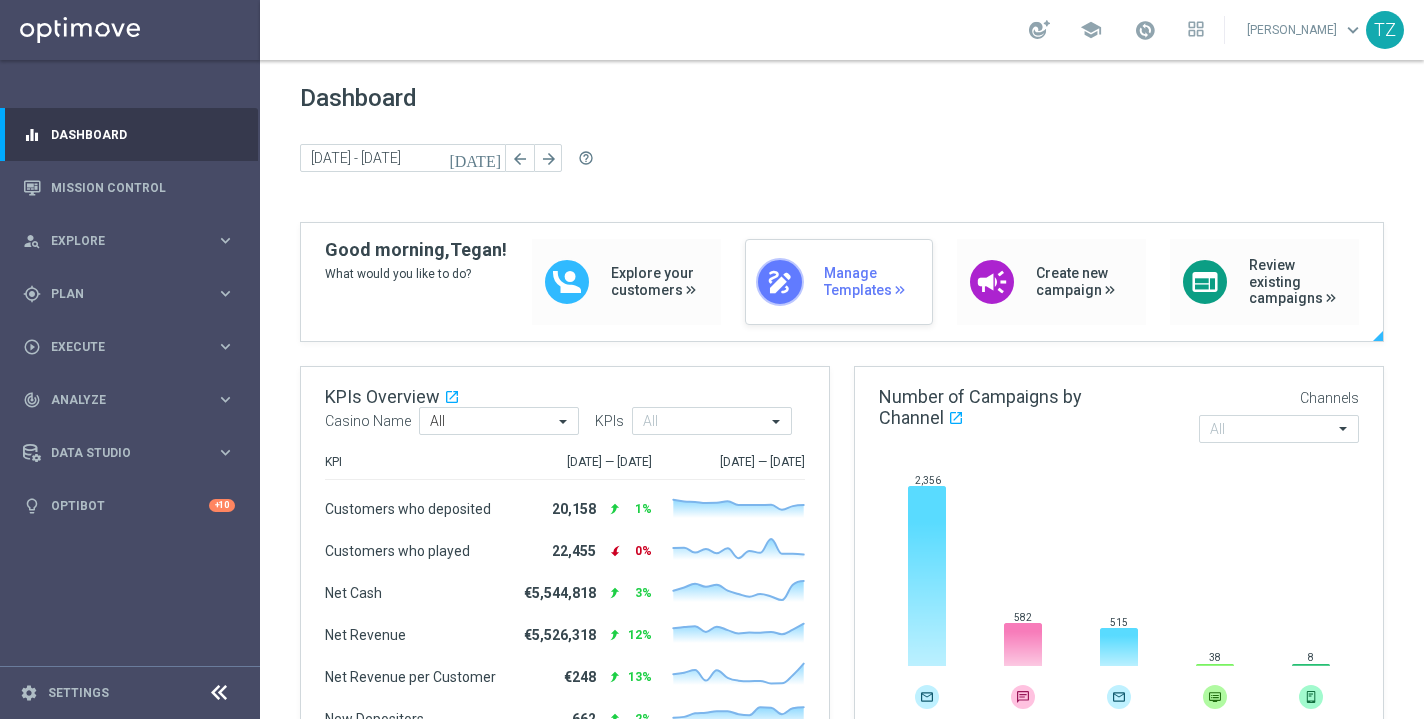 click on "Manage Templates" 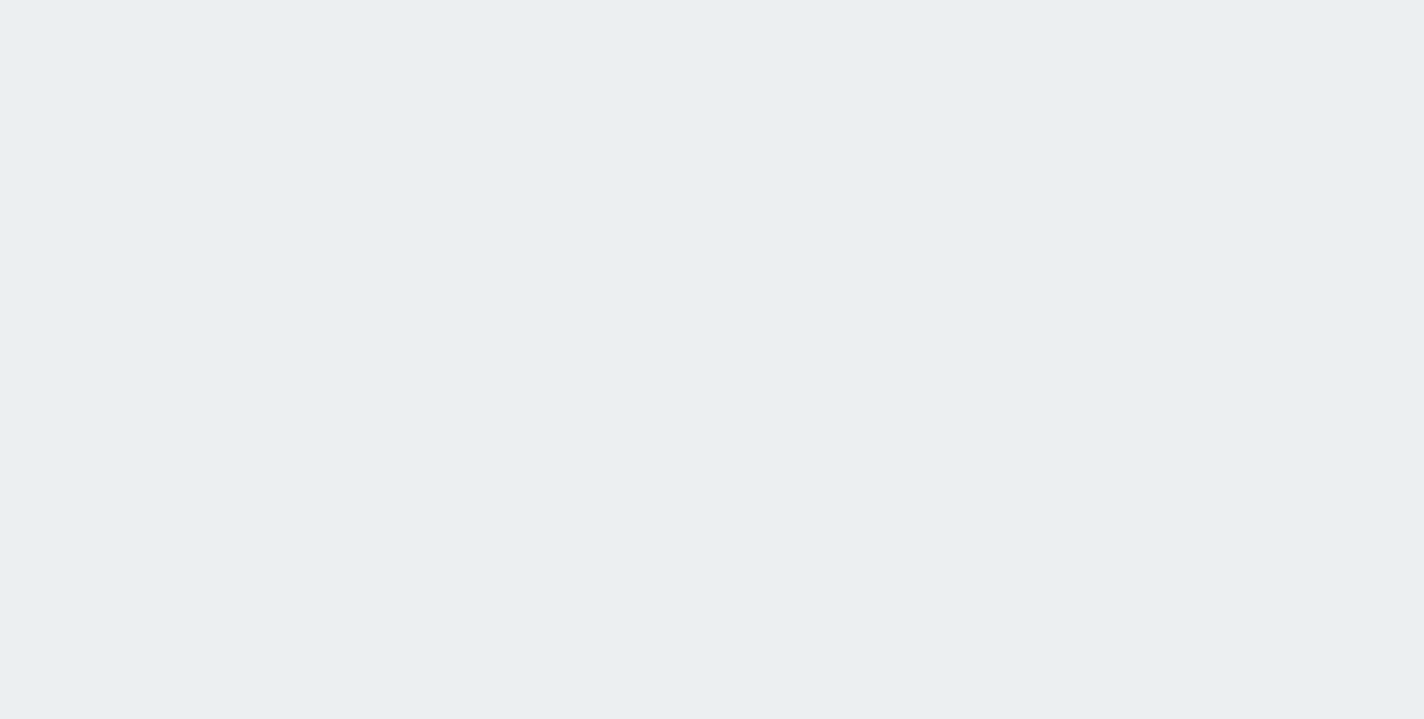 scroll, scrollTop: 0, scrollLeft: 0, axis: both 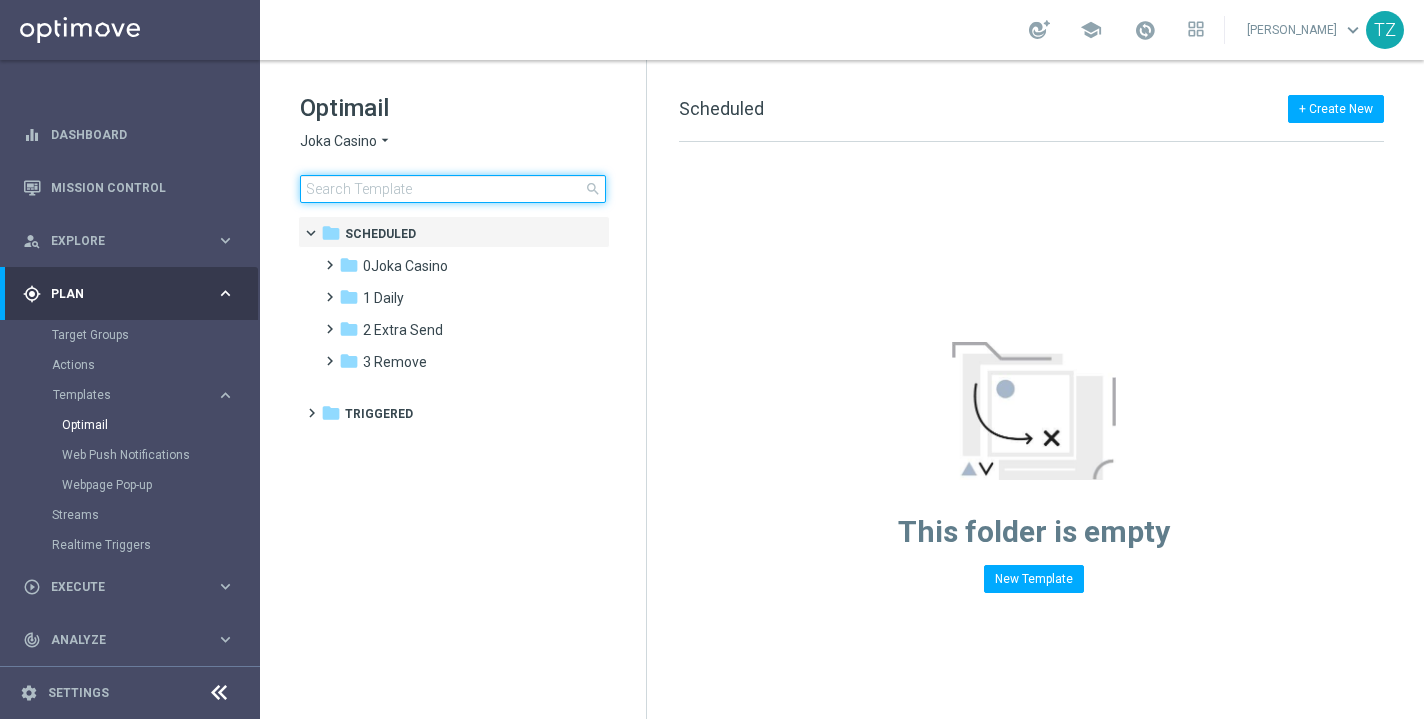 click 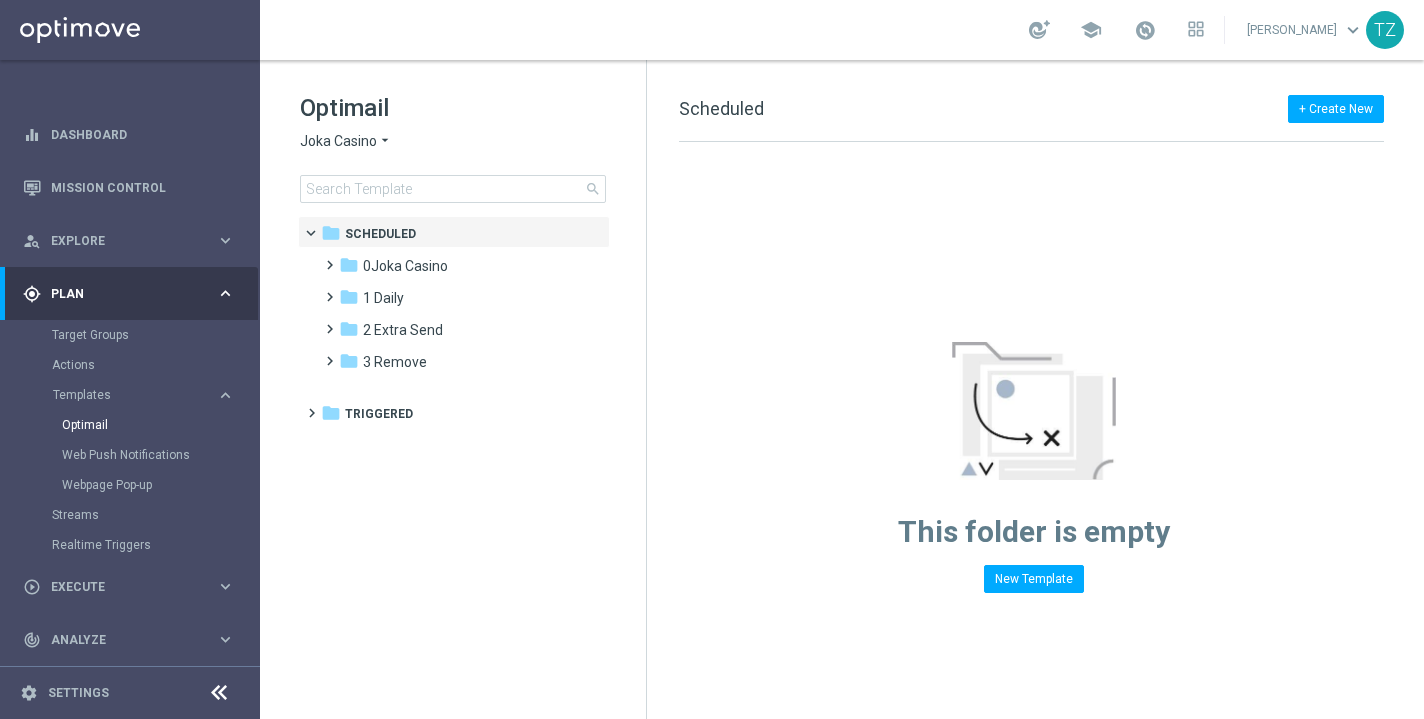 click on "arrow_drop_down" 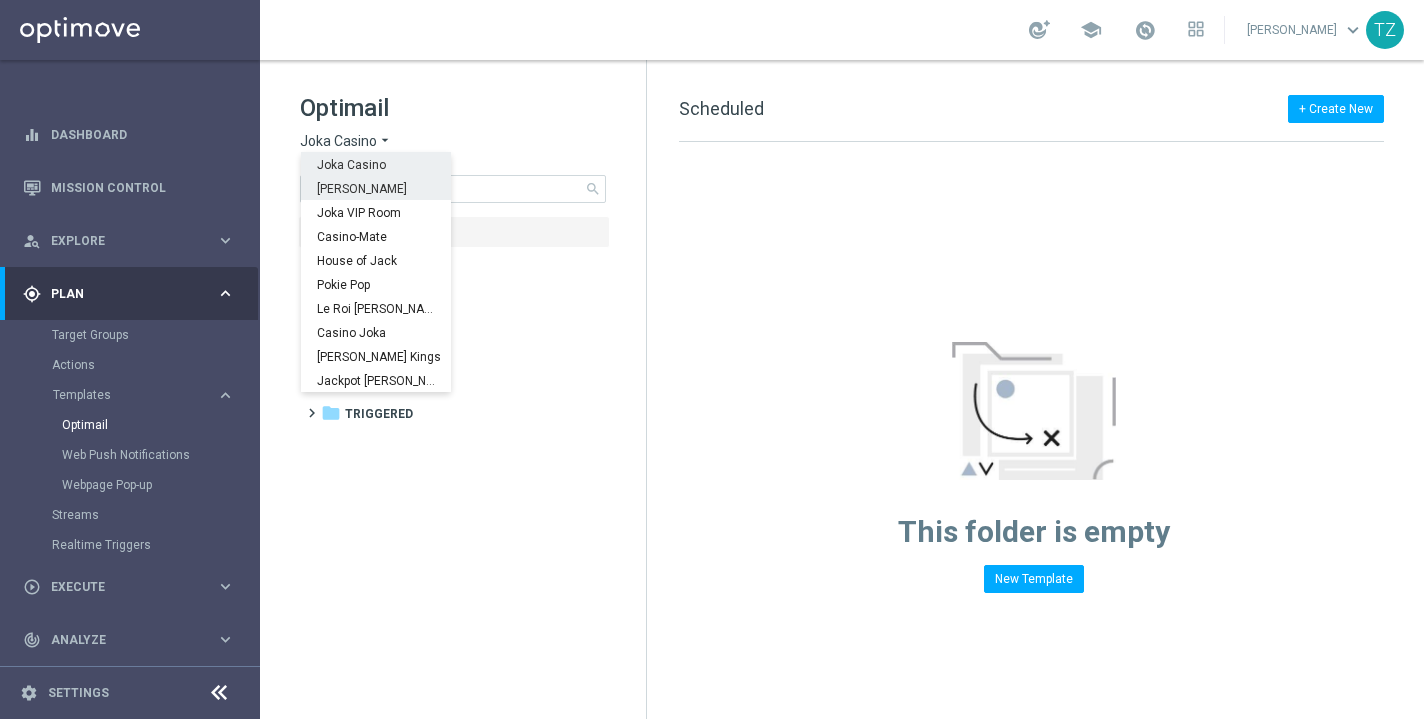 click on "[PERSON_NAME]" at bounding box center (0, 0) 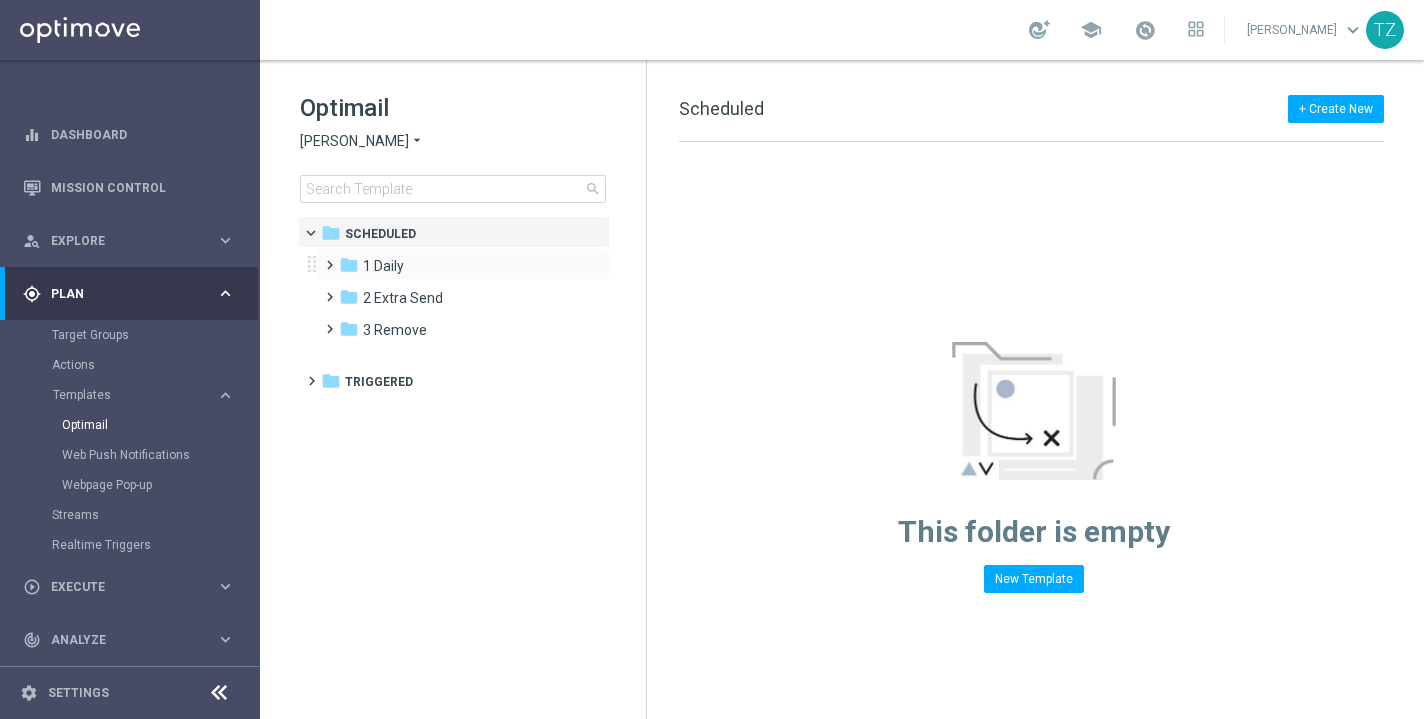 click at bounding box center (325, 256) 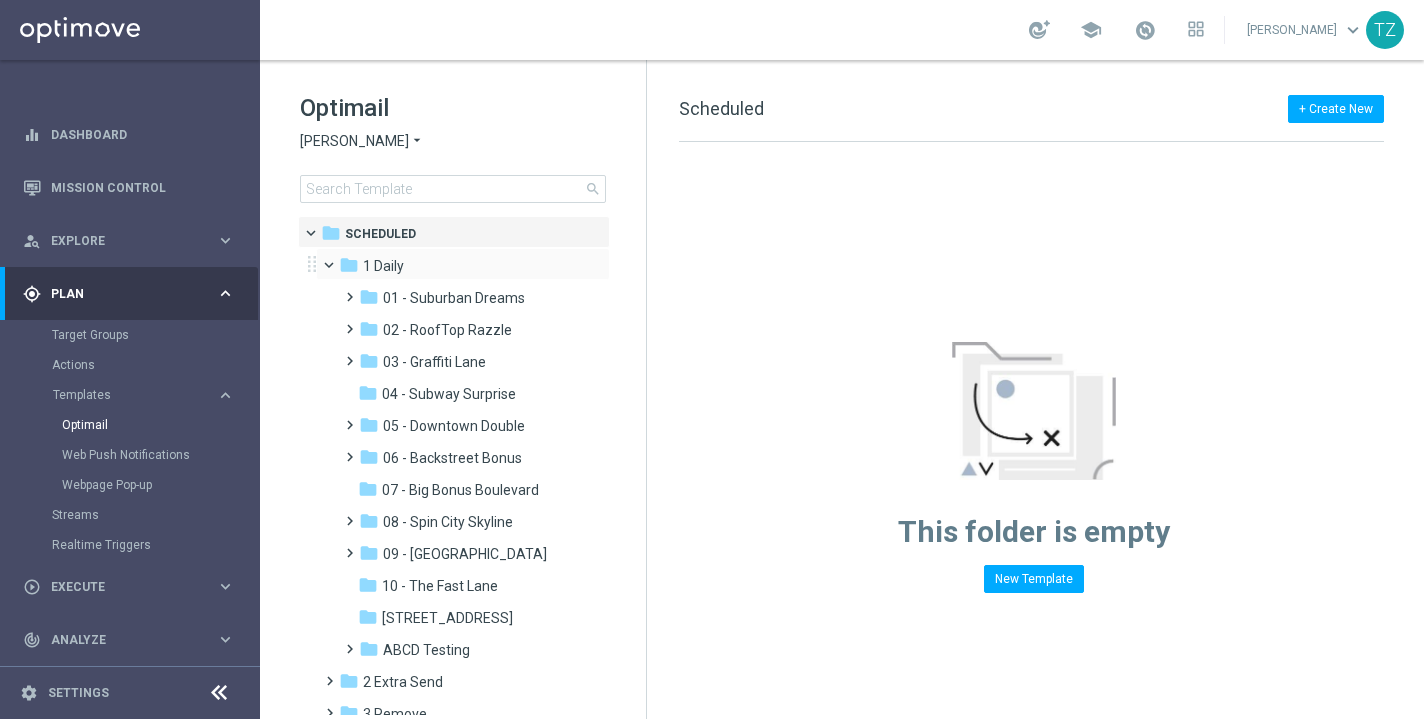 click at bounding box center [338, 260] 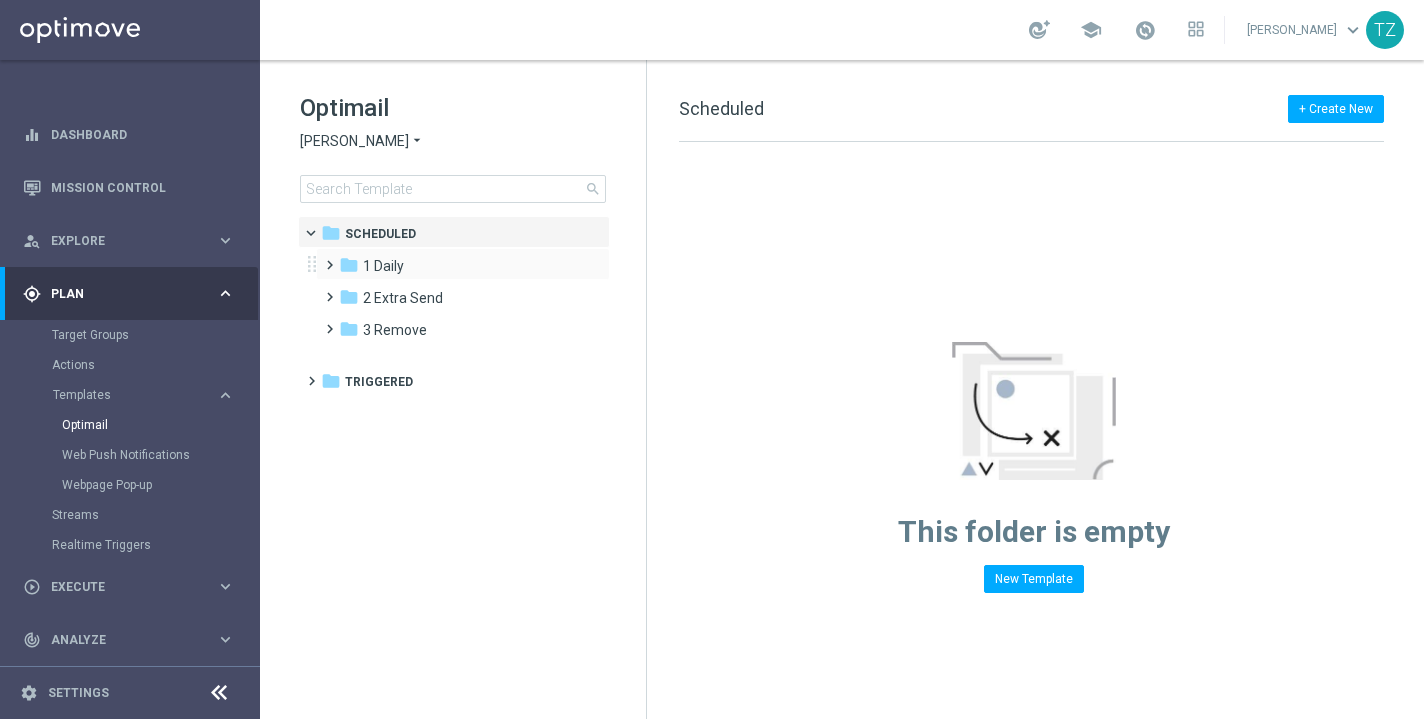 click at bounding box center [325, 256] 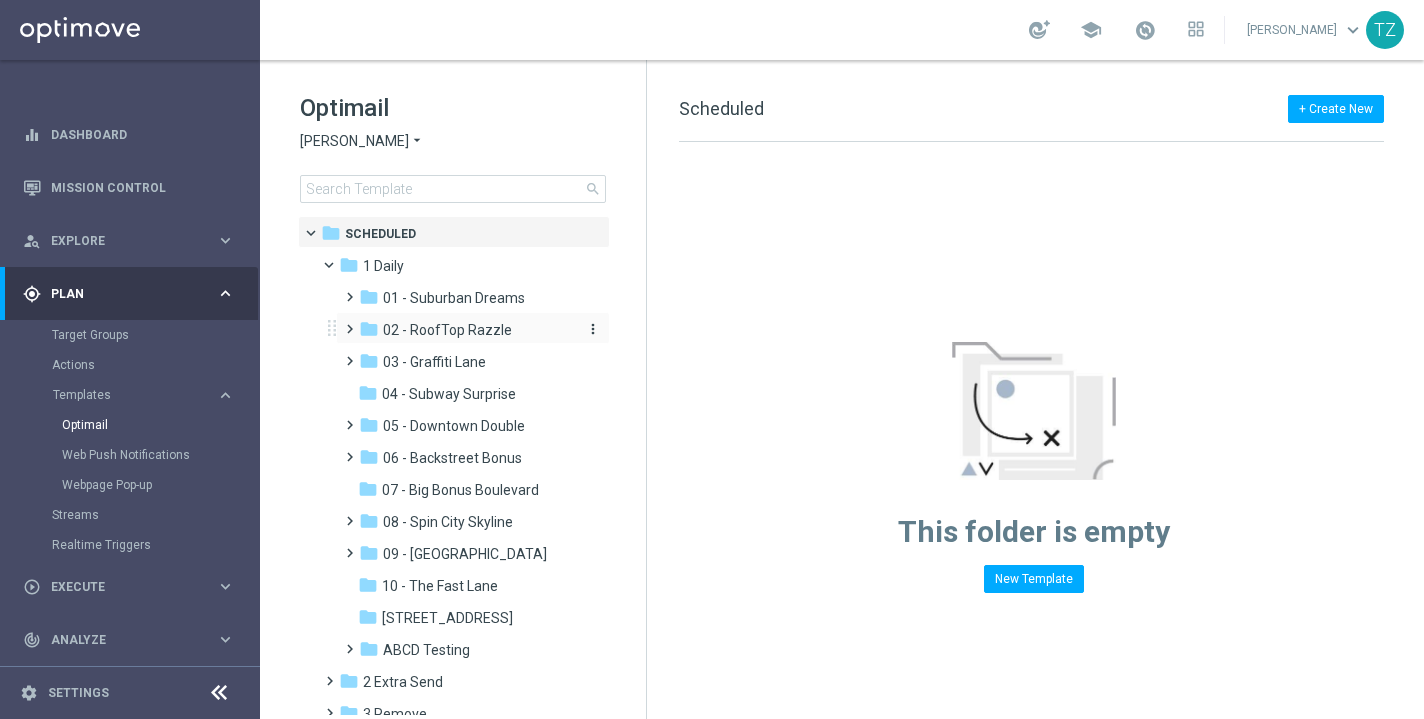 click on "02 - RoofTop Razzle" at bounding box center (447, 330) 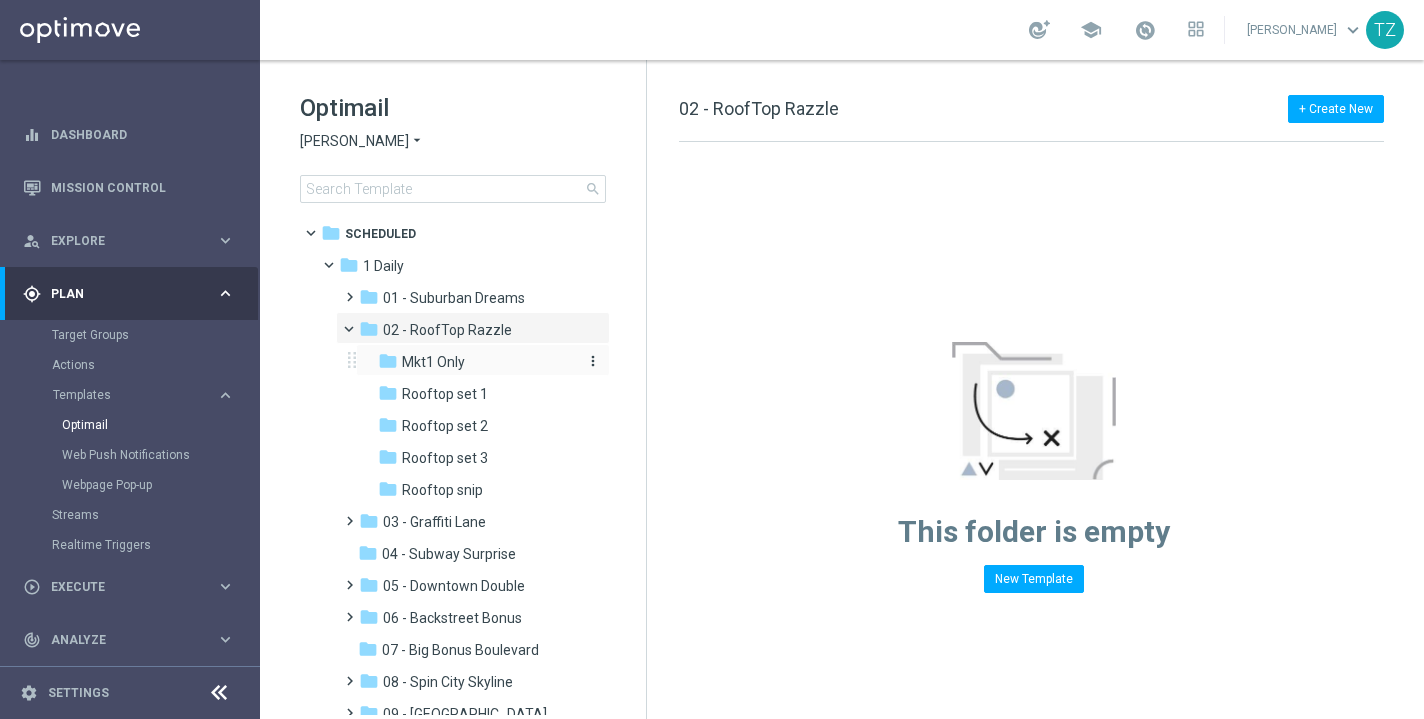 click on "folder" at bounding box center (388, 361) 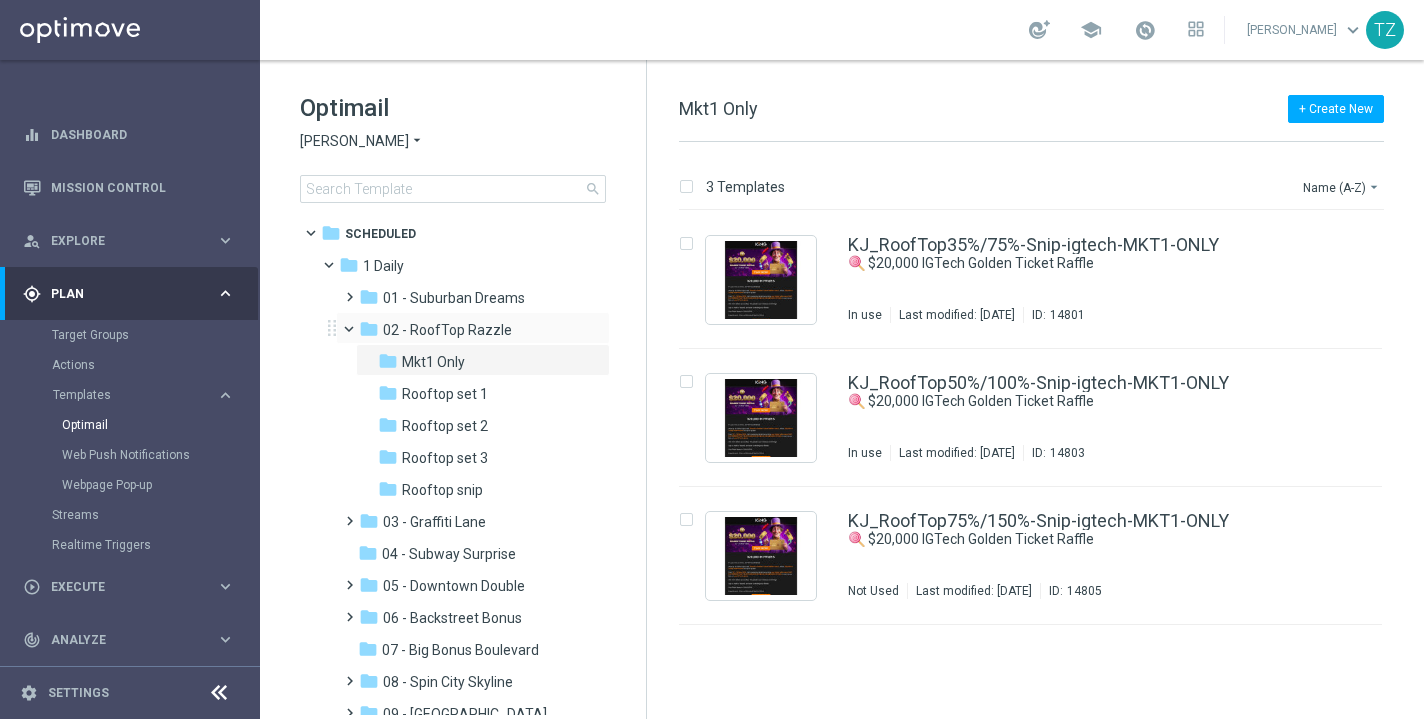 click at bounding box center [358, 324] 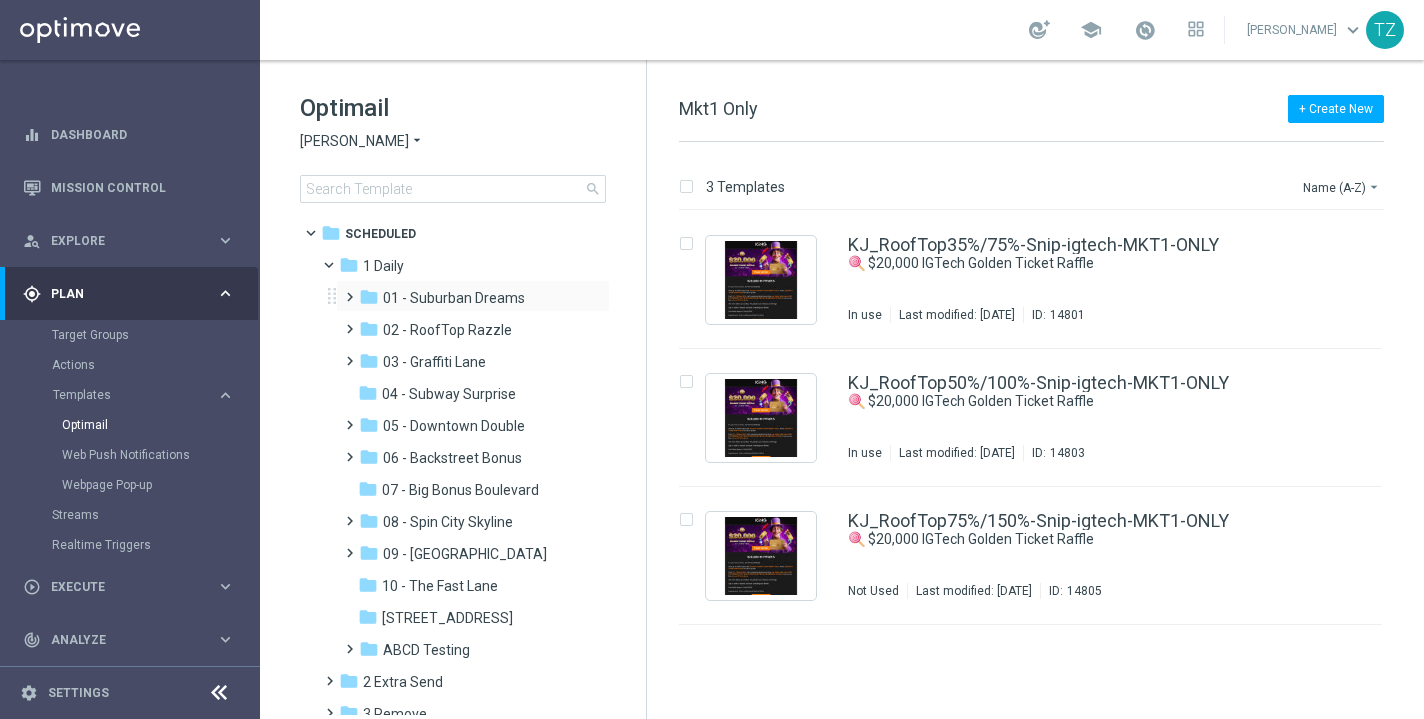 click at bounding box center (345, 288) 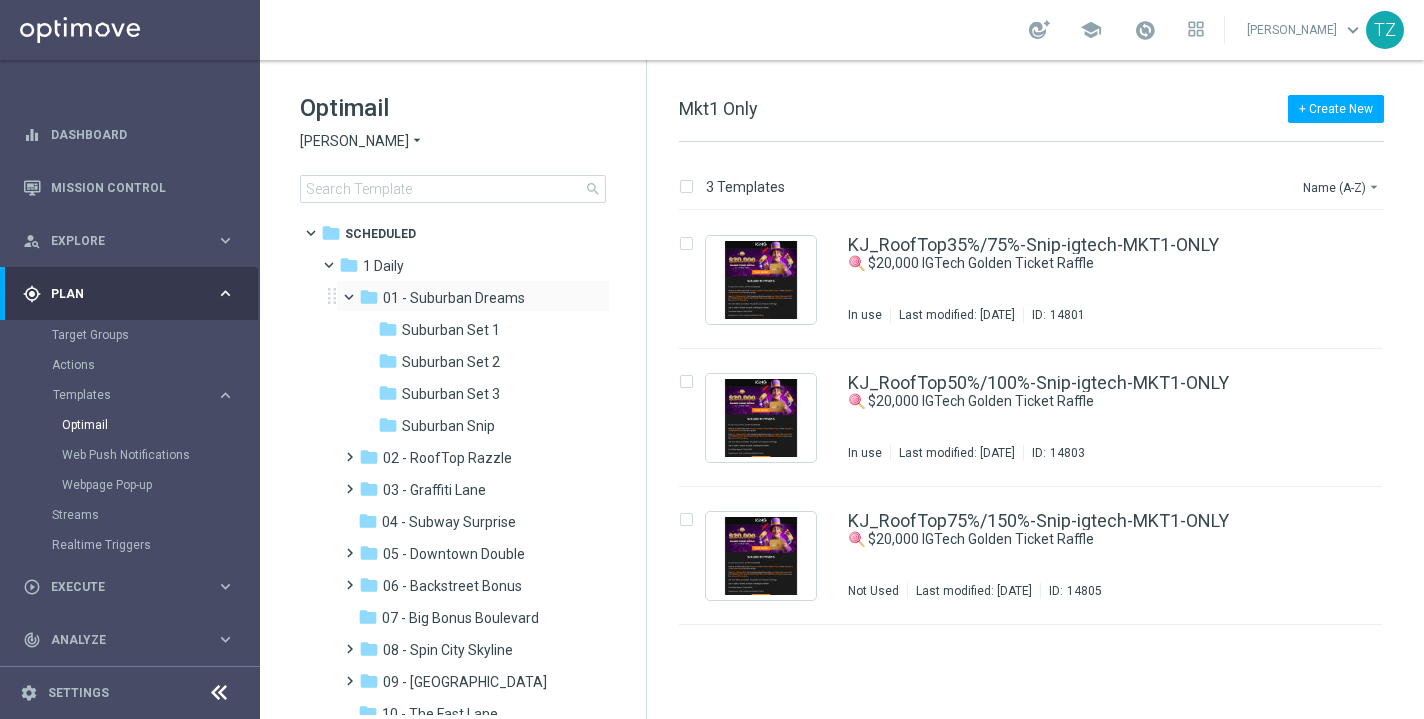 click at bounding box center [358, 292] 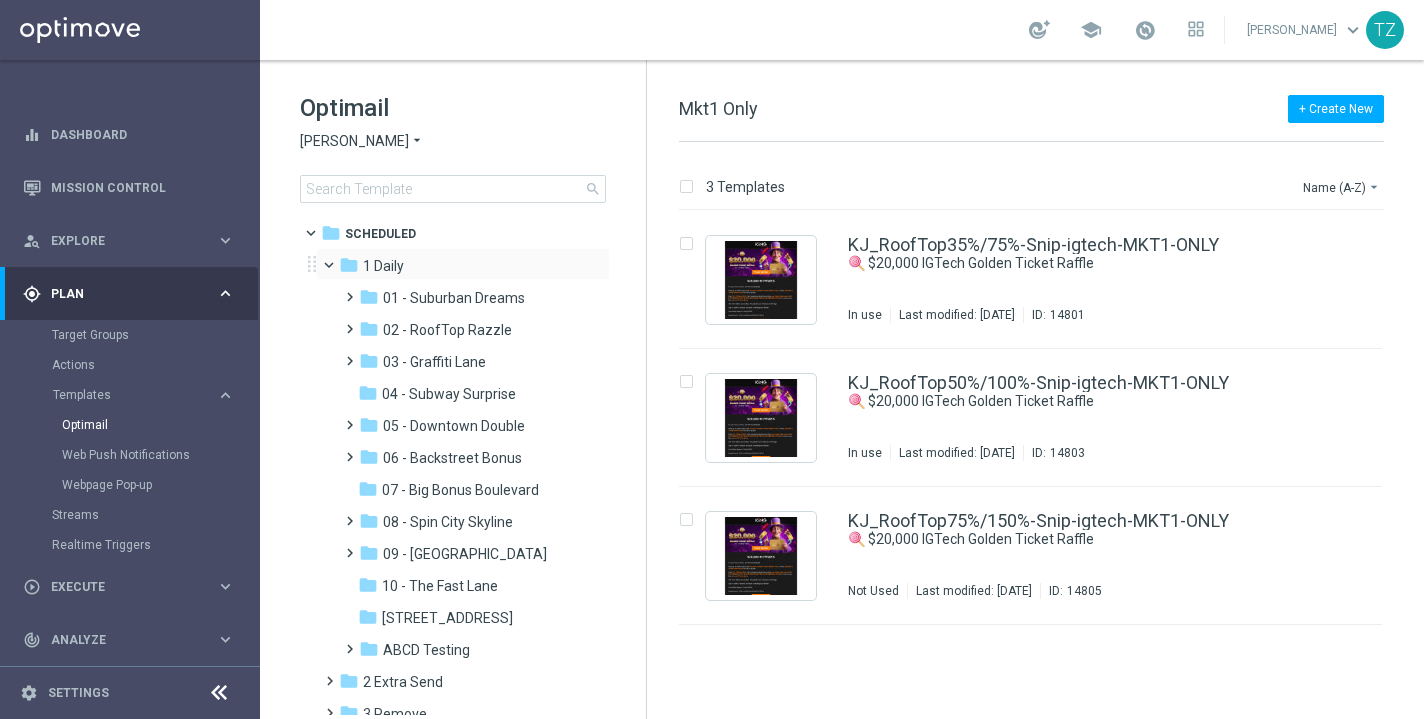 click at bounding box center (338, 260) 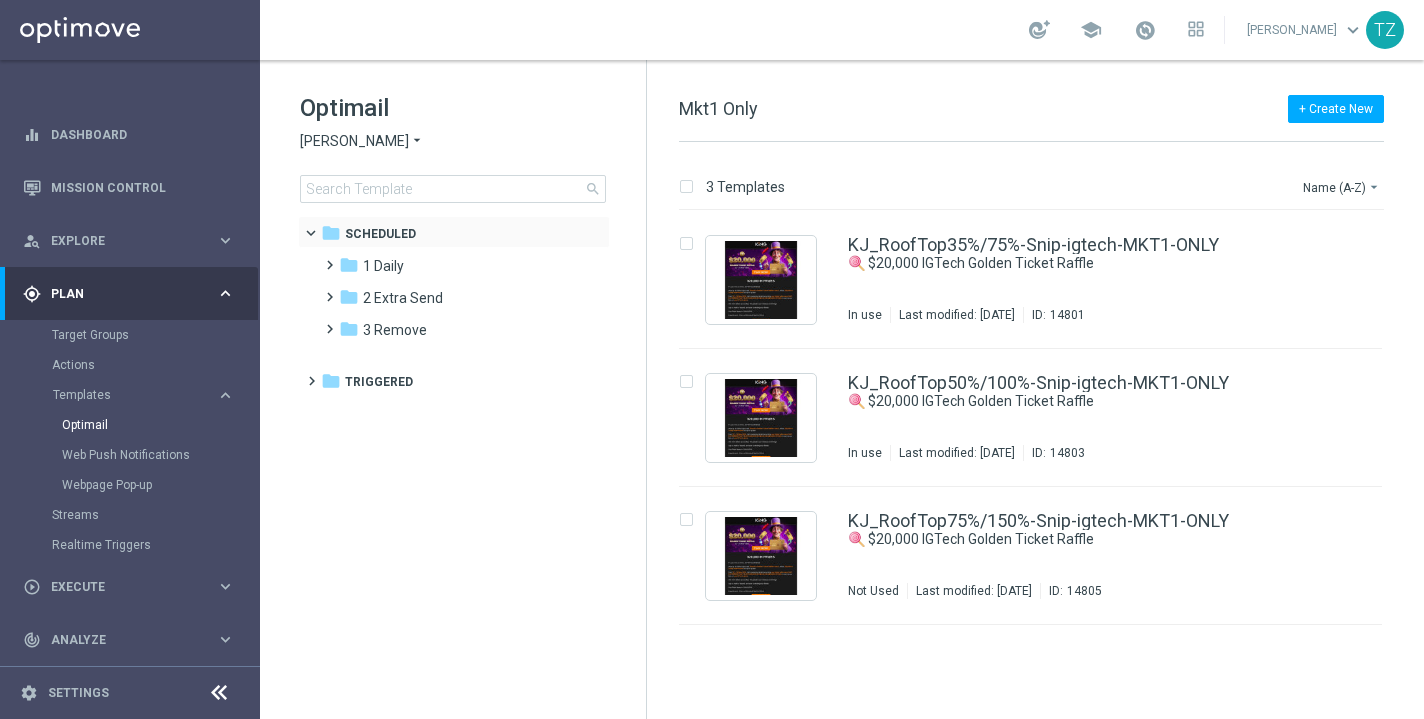 click at bounding box center (320, 228) 